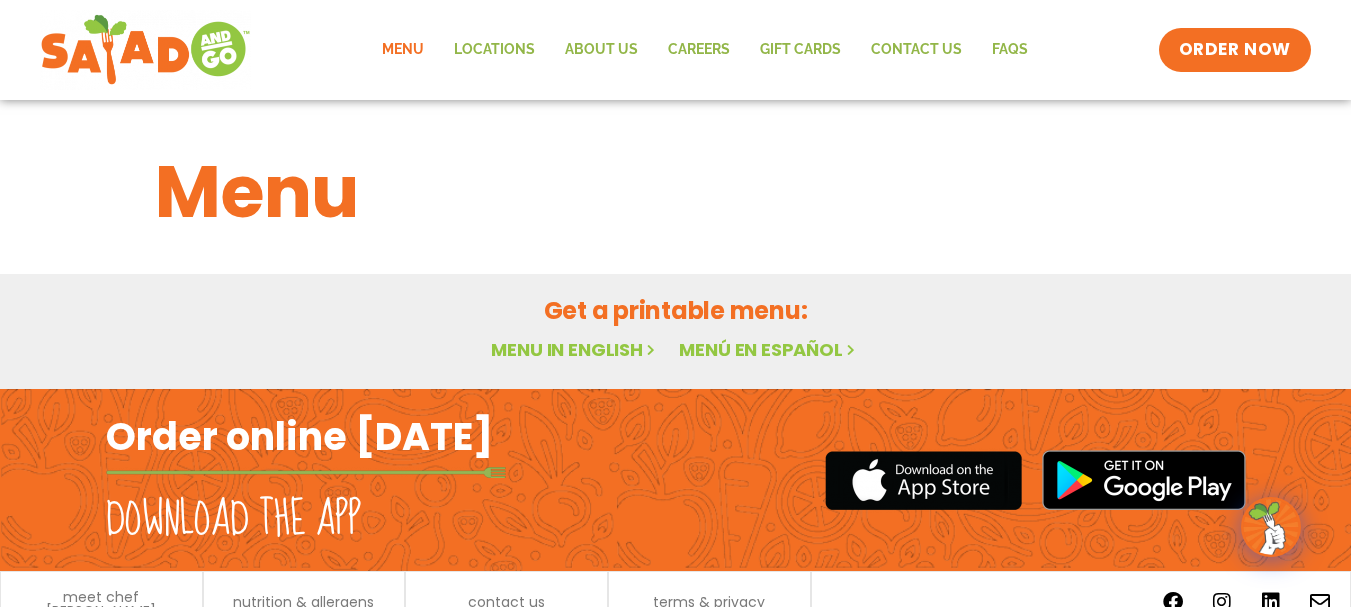 scroll, scrollTop: 0, scrollLeft: 0, axis: both 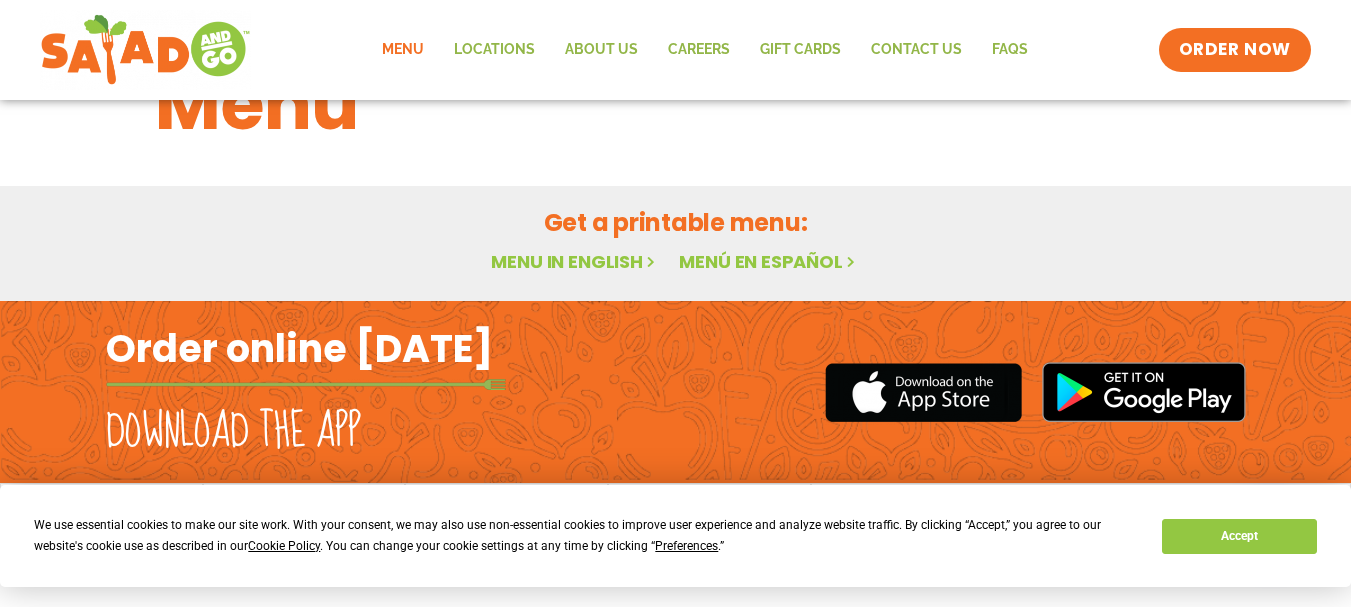 click on "Menu" 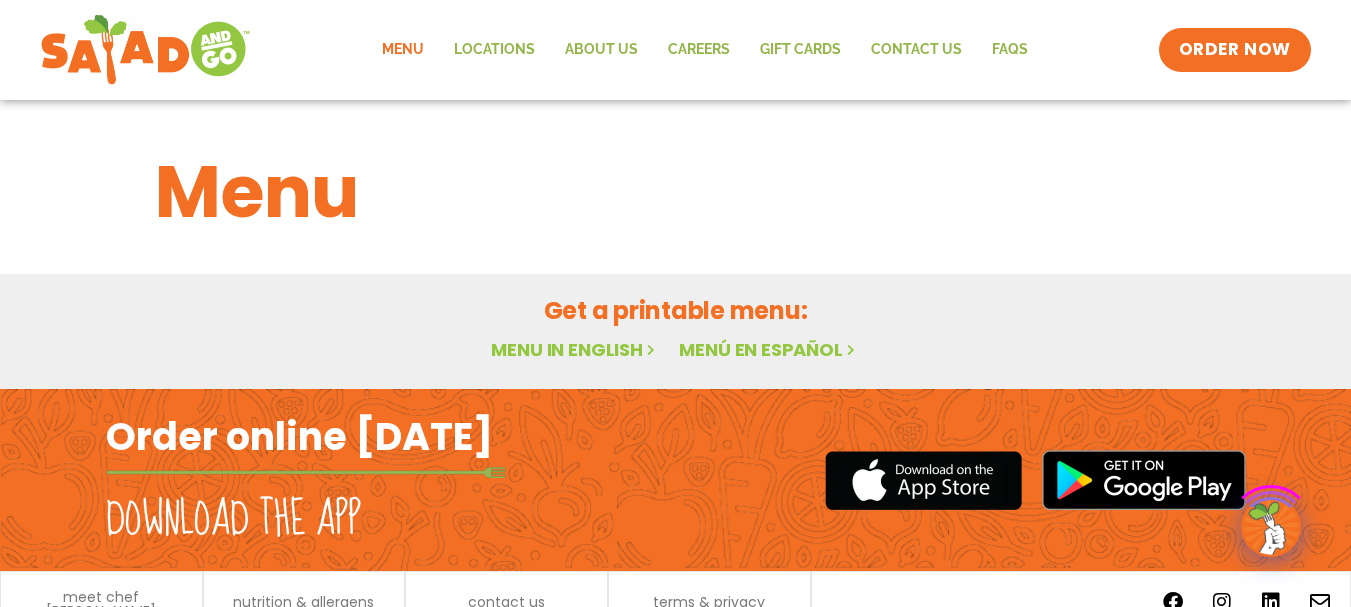 scroll, scrollTop: 88, scrollLeft: 0, axis: vertical 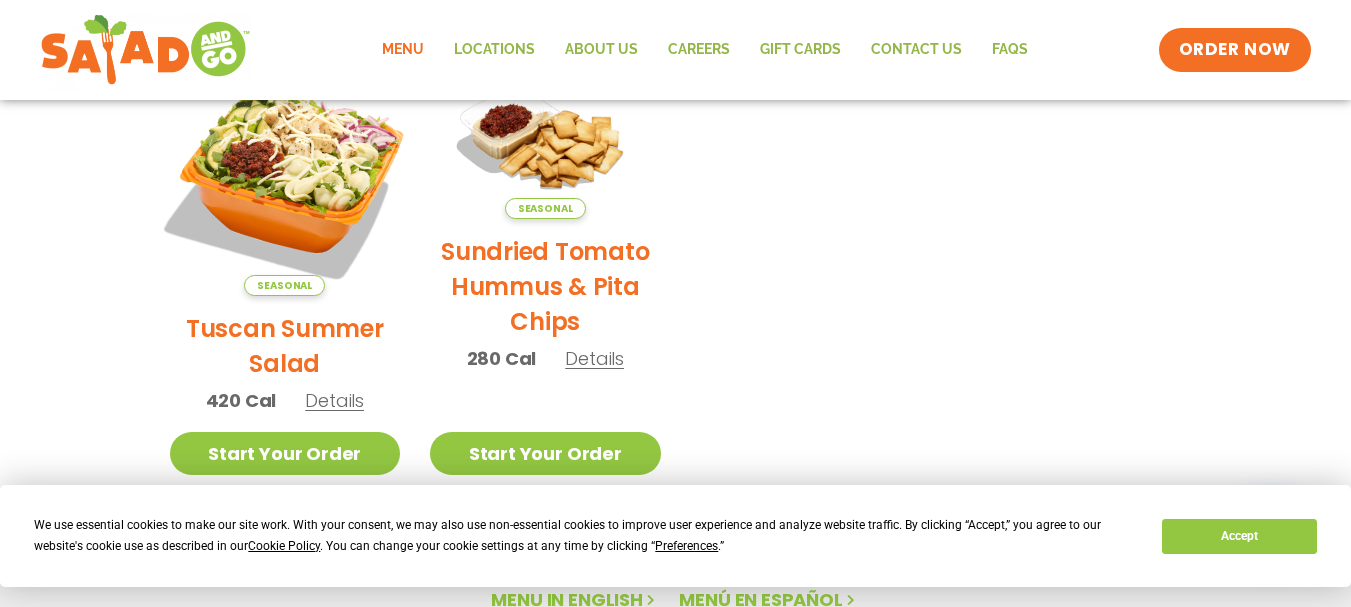 click at bounding box center [284, 180] 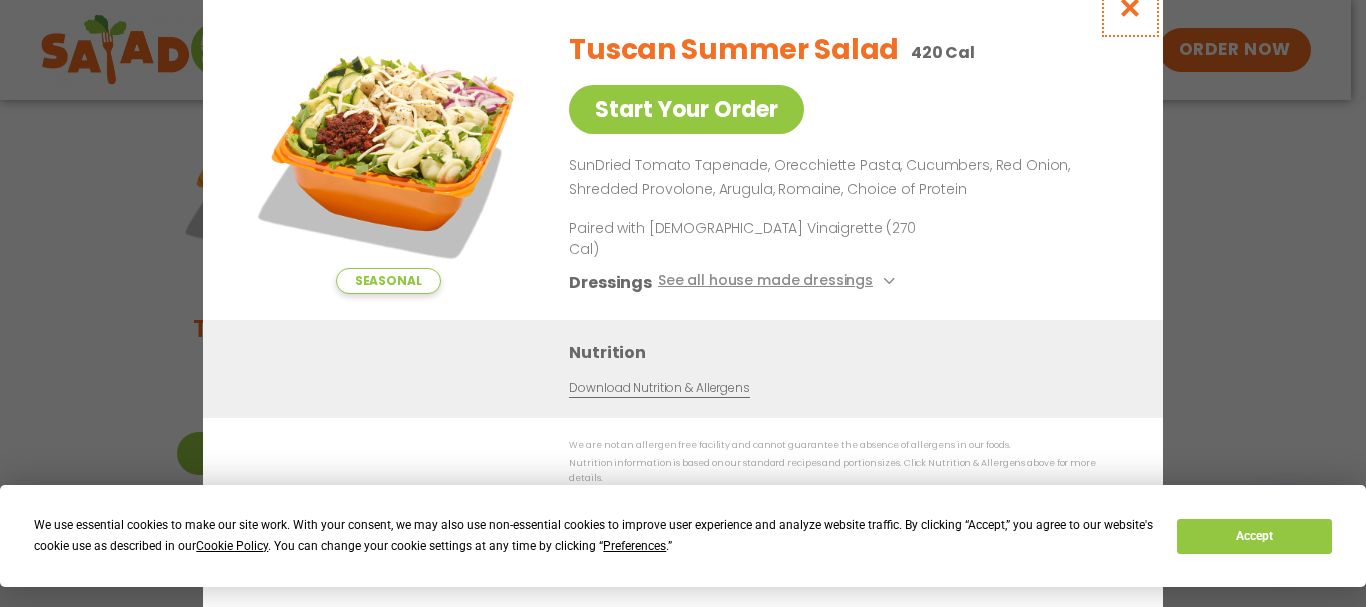 click at bounding box center [1130, 7] 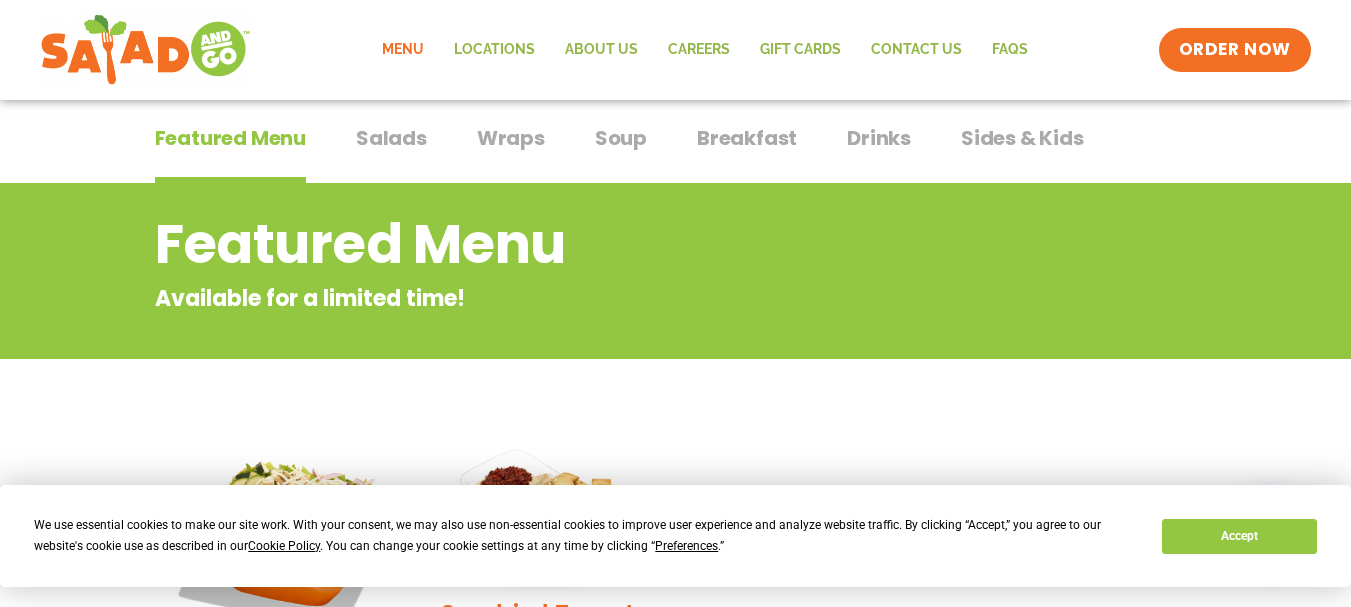scroll, scrollTop: 38, scrollLeft: 0, axis: vertical 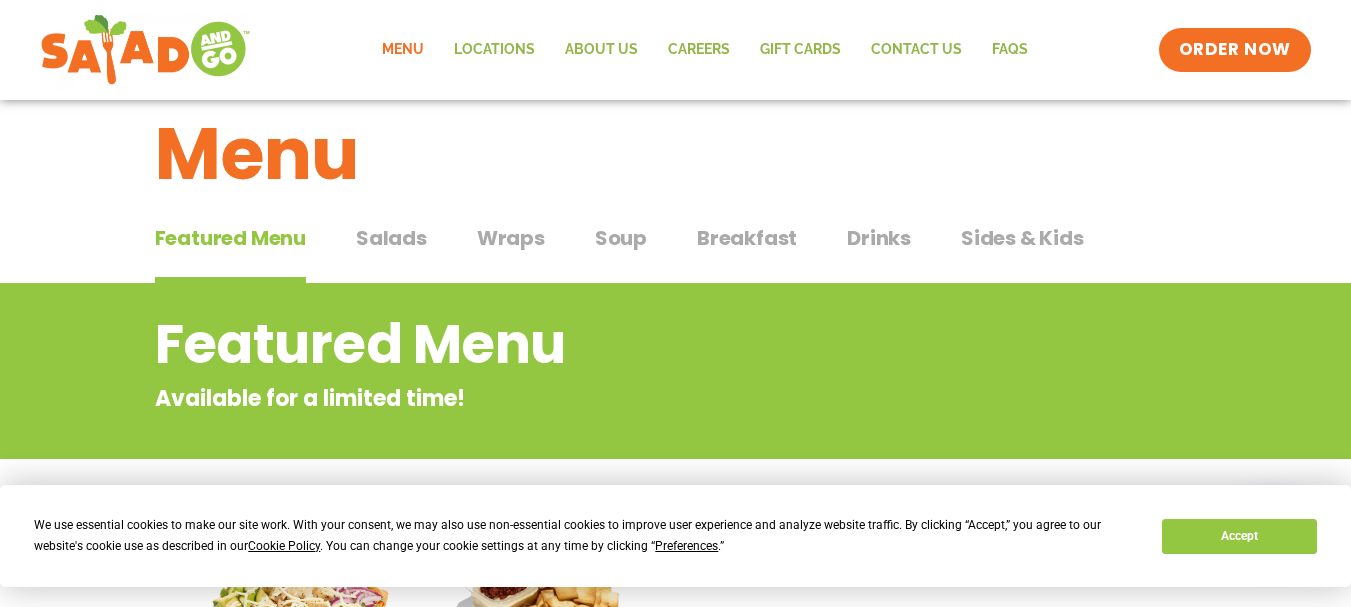 click on "Salads" at bounding box center (391, 238) 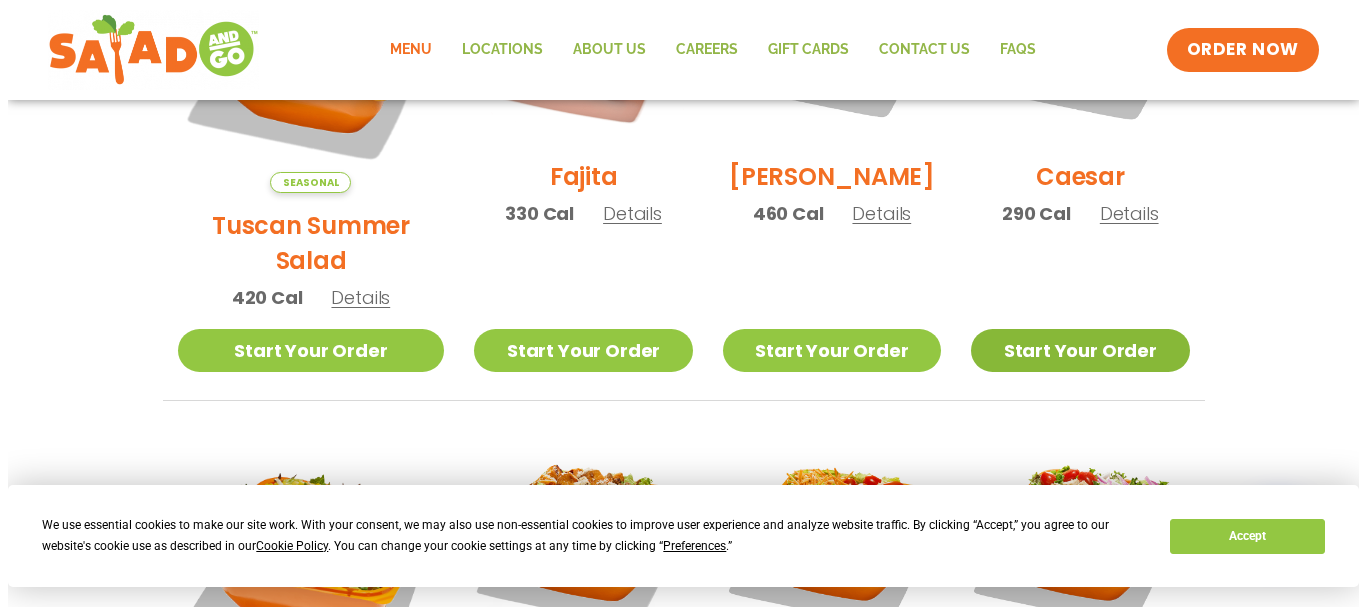 scroll, scrollTop: 938, scrollLeft: 0, axis: vertical 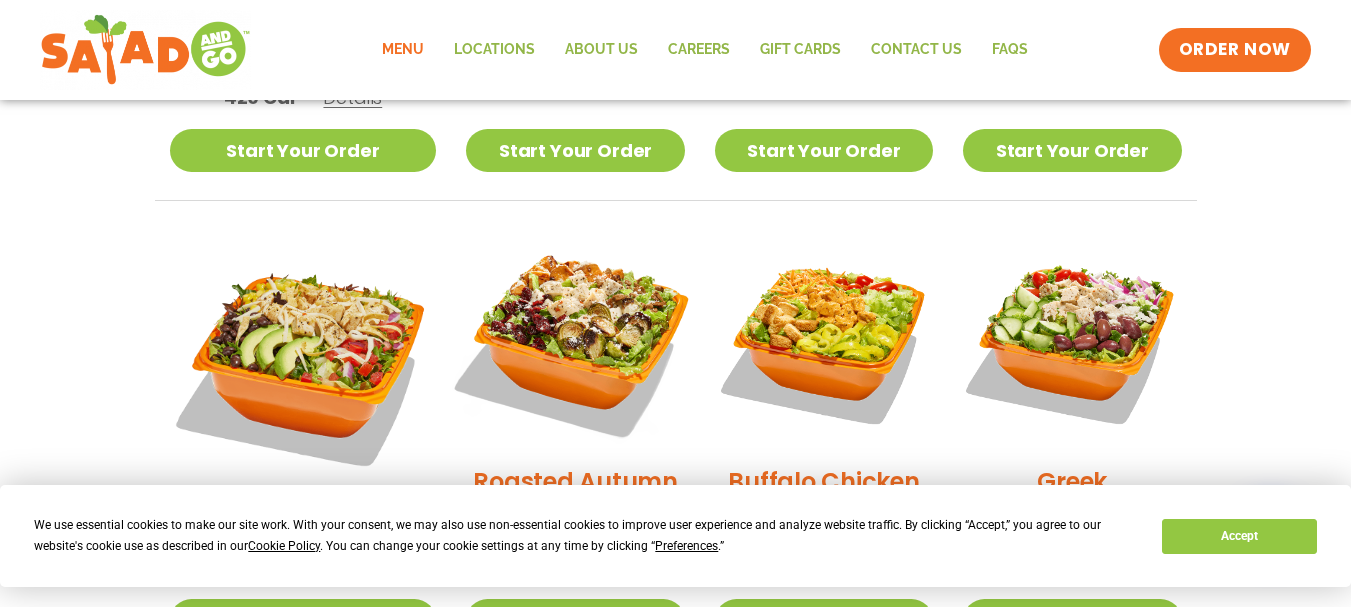 click at bounding box center [575, 340] 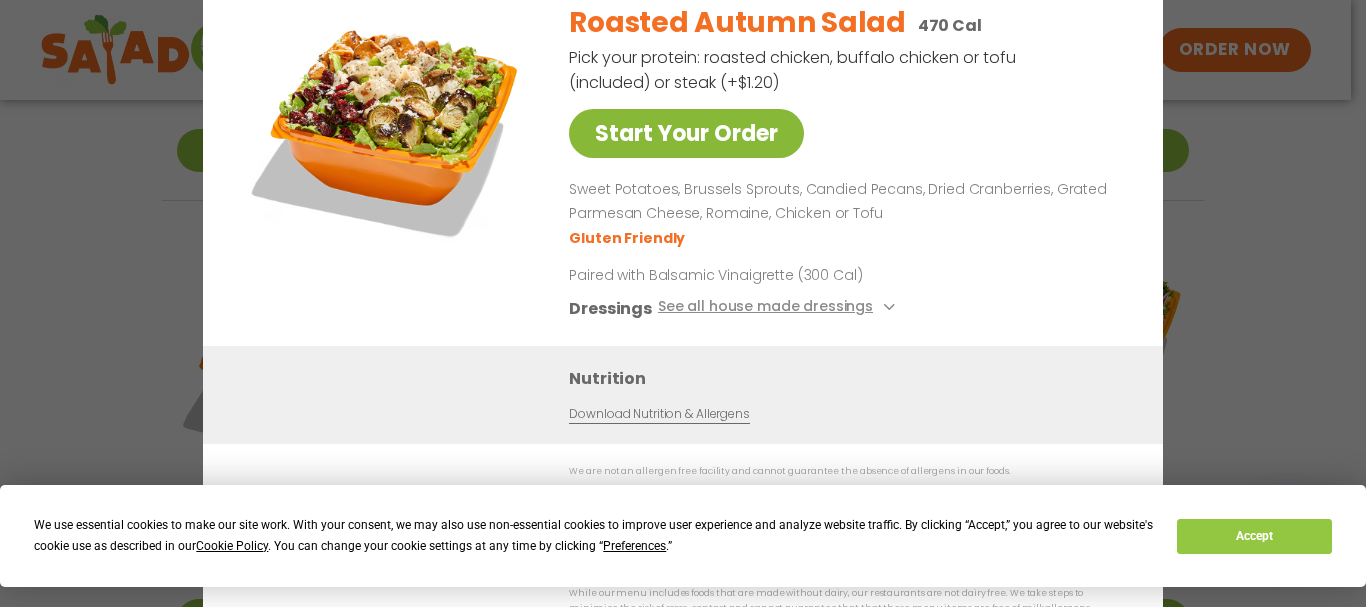 click on "Start Your Order" at bounding box center [686, 133] 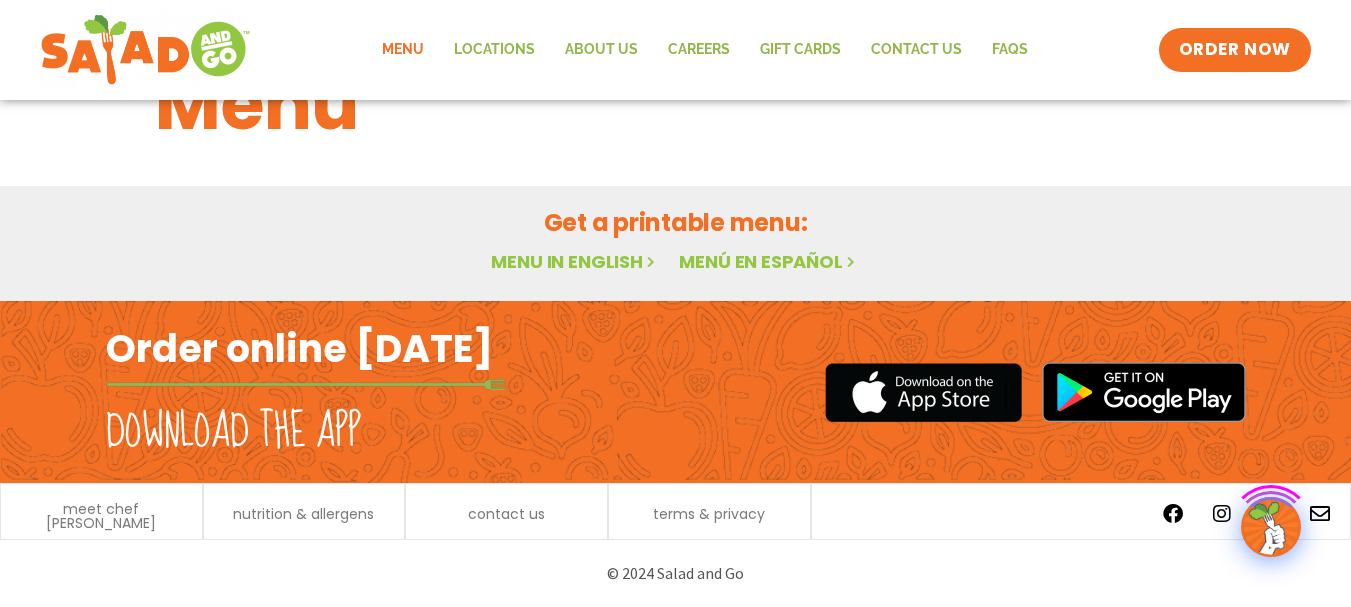 scroll, scrollTop: 0, scrollLeft: 0, axis: both 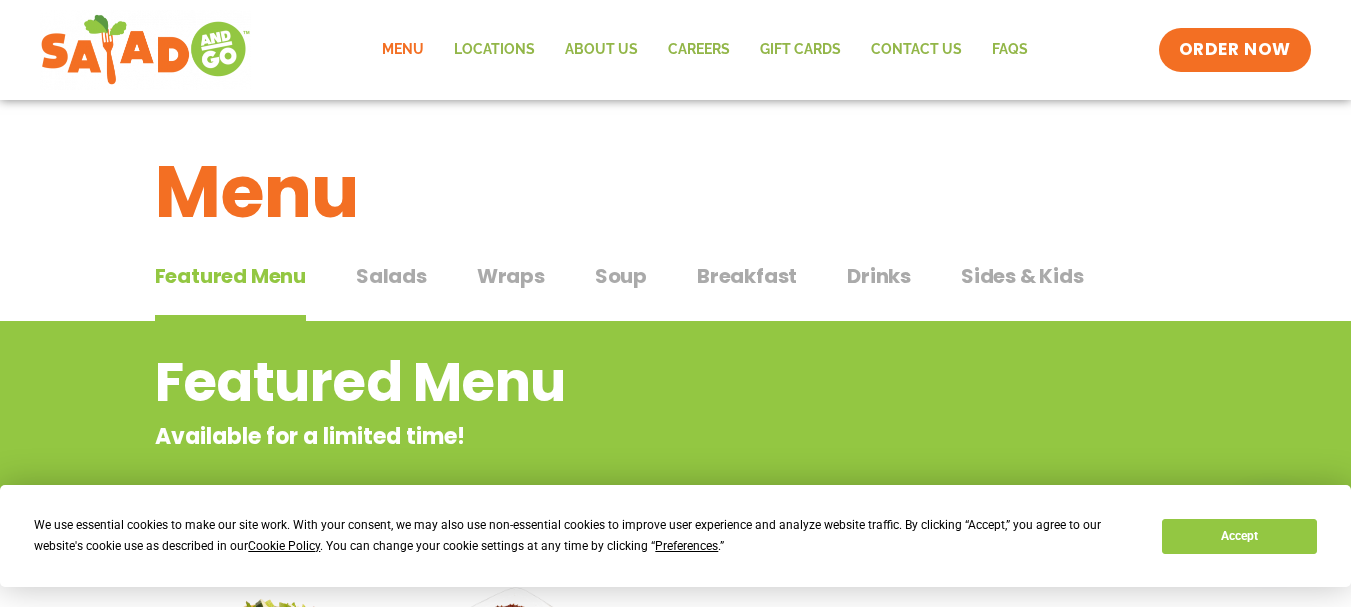 click on "Salads" at bounding box center (391, 276) 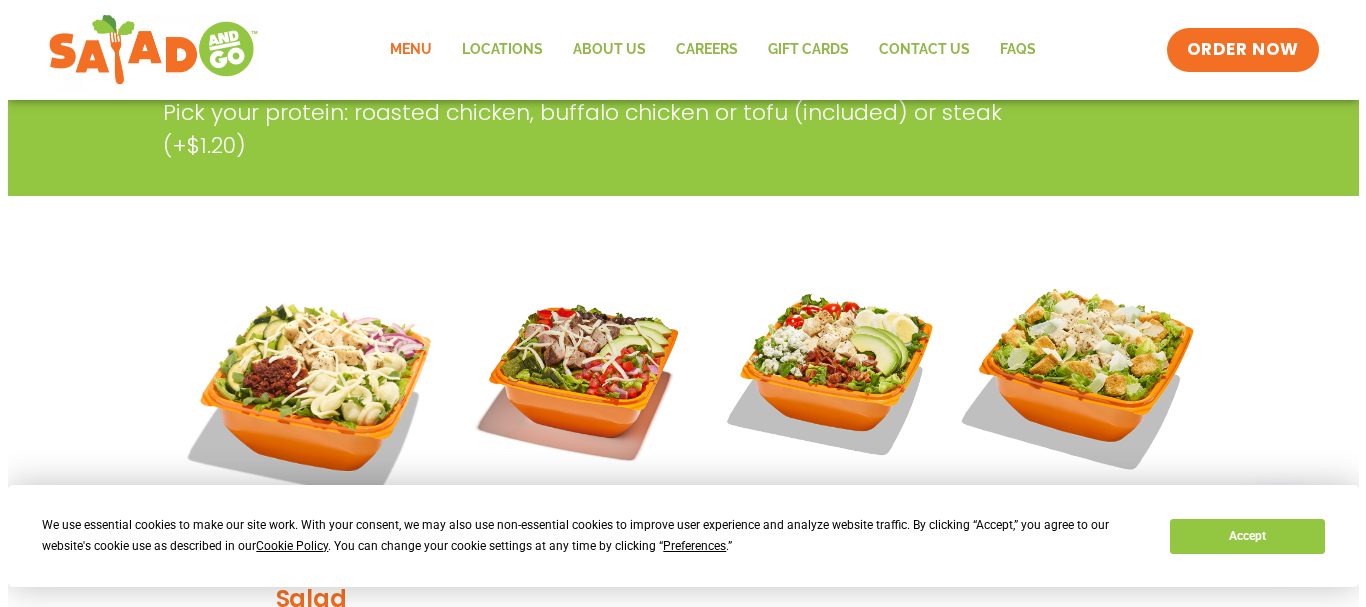 scroll, scrollTop: 600, scrollLeft: 0, axis: vertical 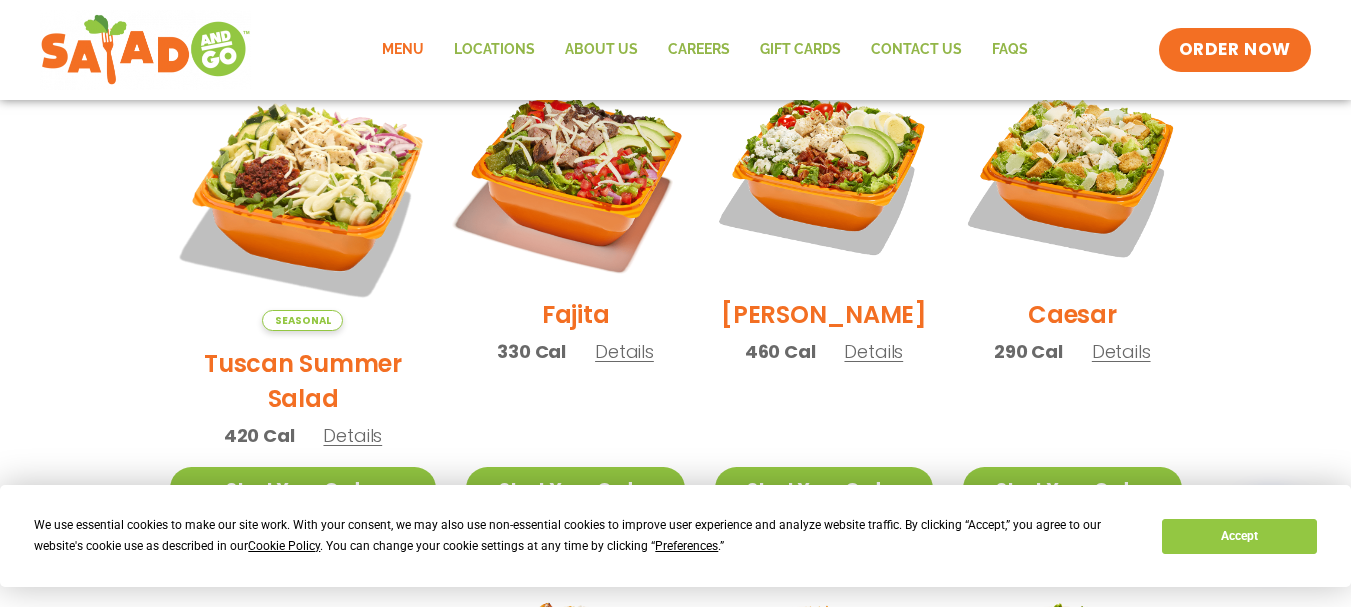 click at bounding box center [575, 173] 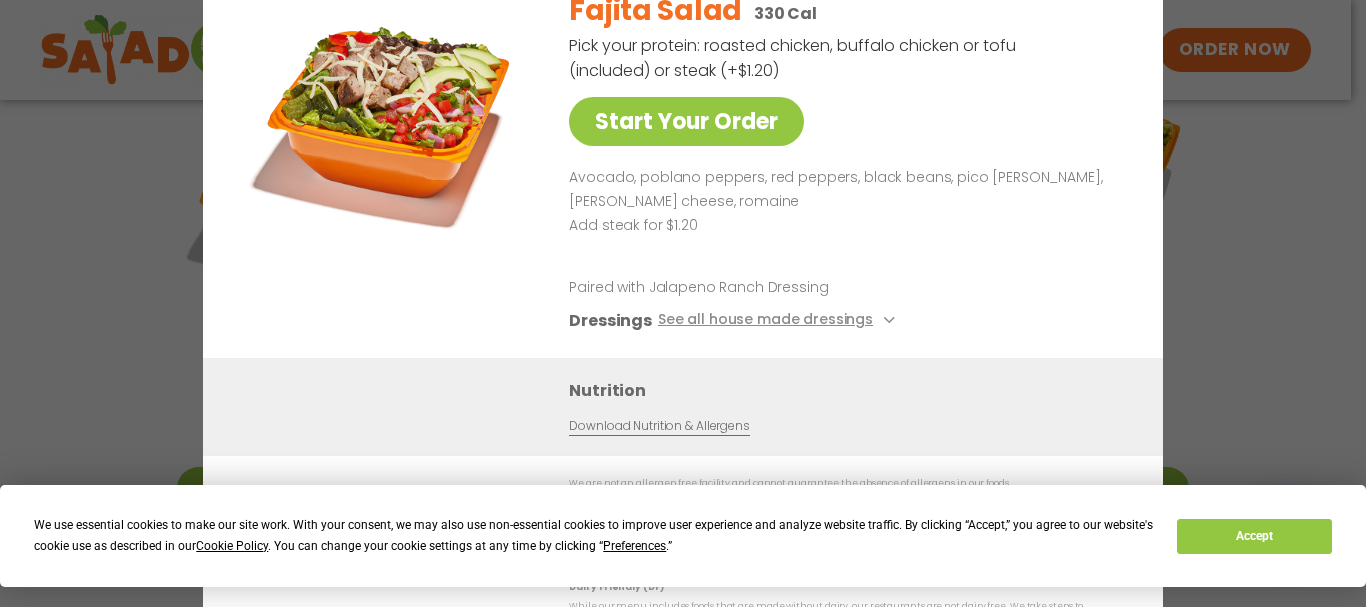 scroll, scrollTop: 0, scrollLeft: 0, axis: both 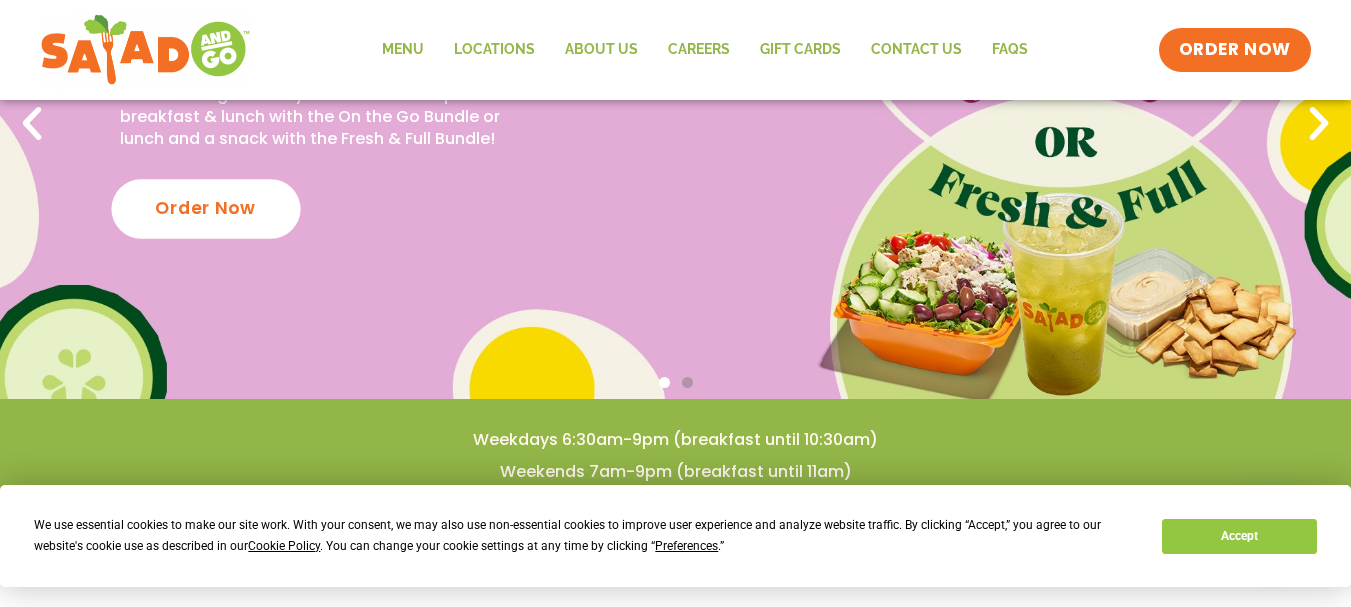 click on "Order Now" at bounding box center [205, 208] 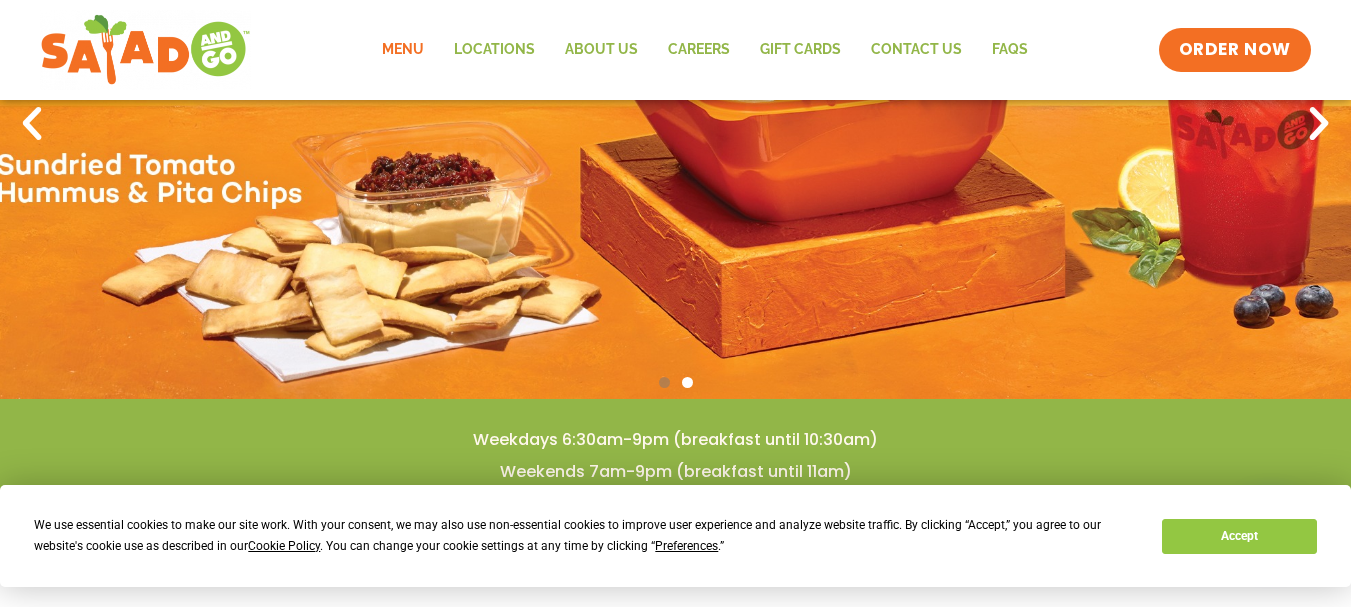 click on "Menu" 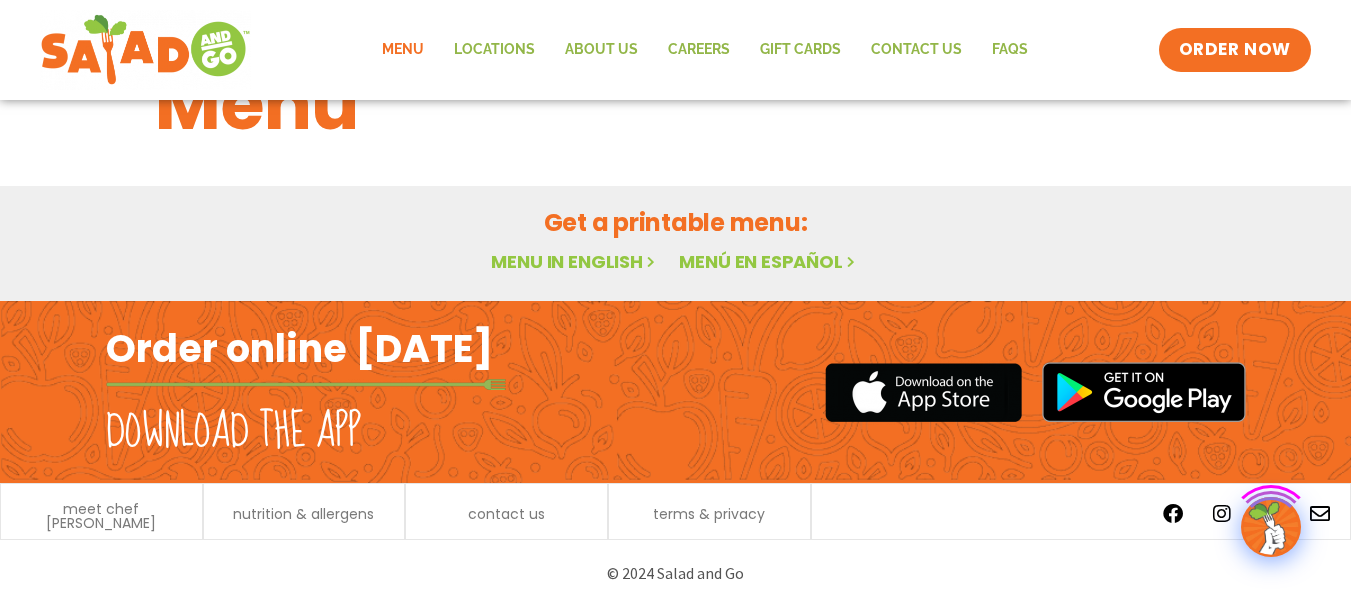 scroll, scrollTop: 88, scrollLeft: 0, axis: vertical 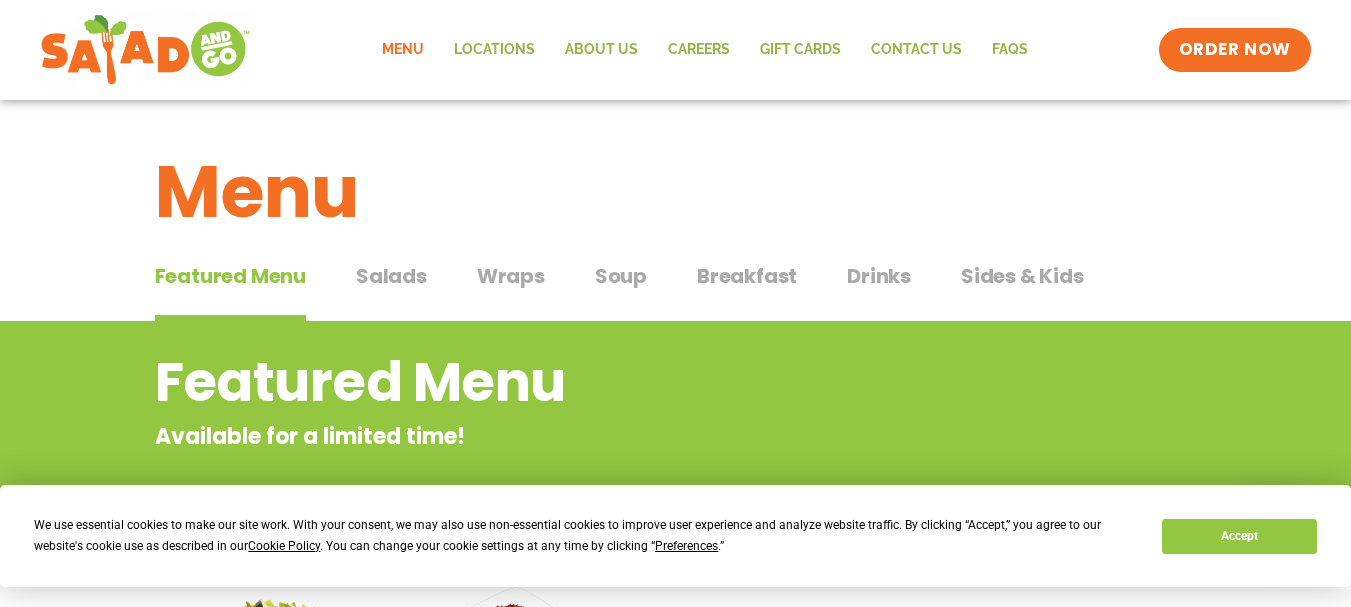 click on "Featured Menu" at bounding box center (230, 276) 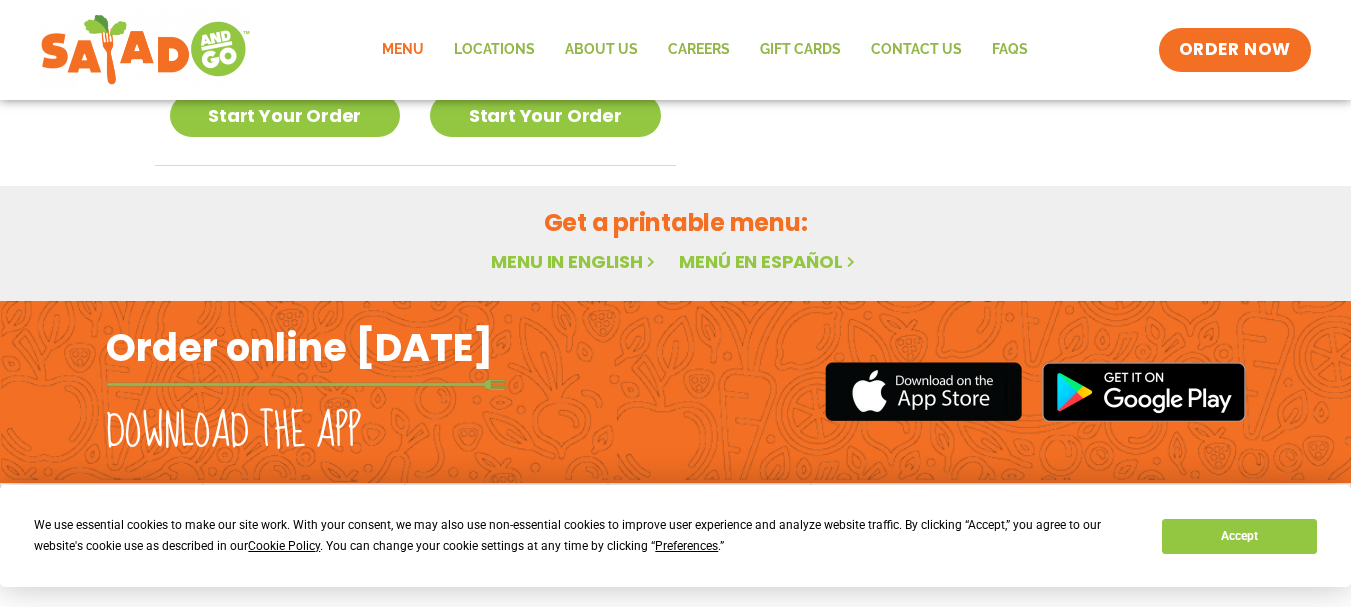 scroll, scrollTop: 138, scrollLeft: 0, axis: vertical 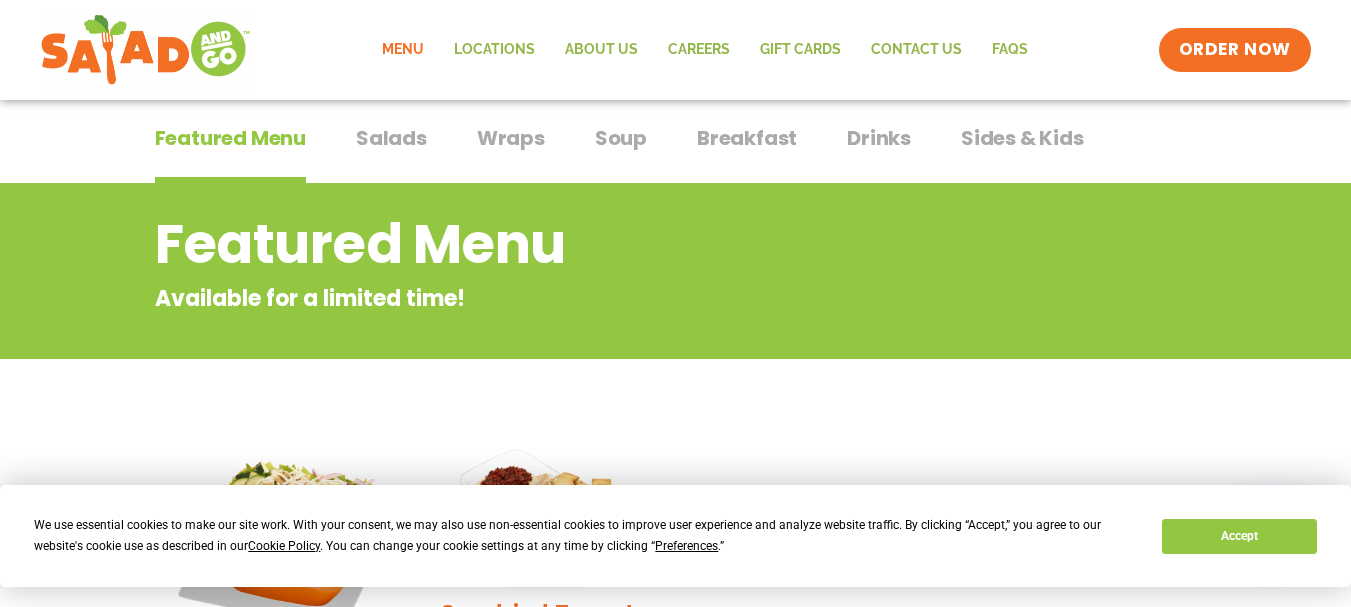 click on "Salads" at bounding box center [391, 138] 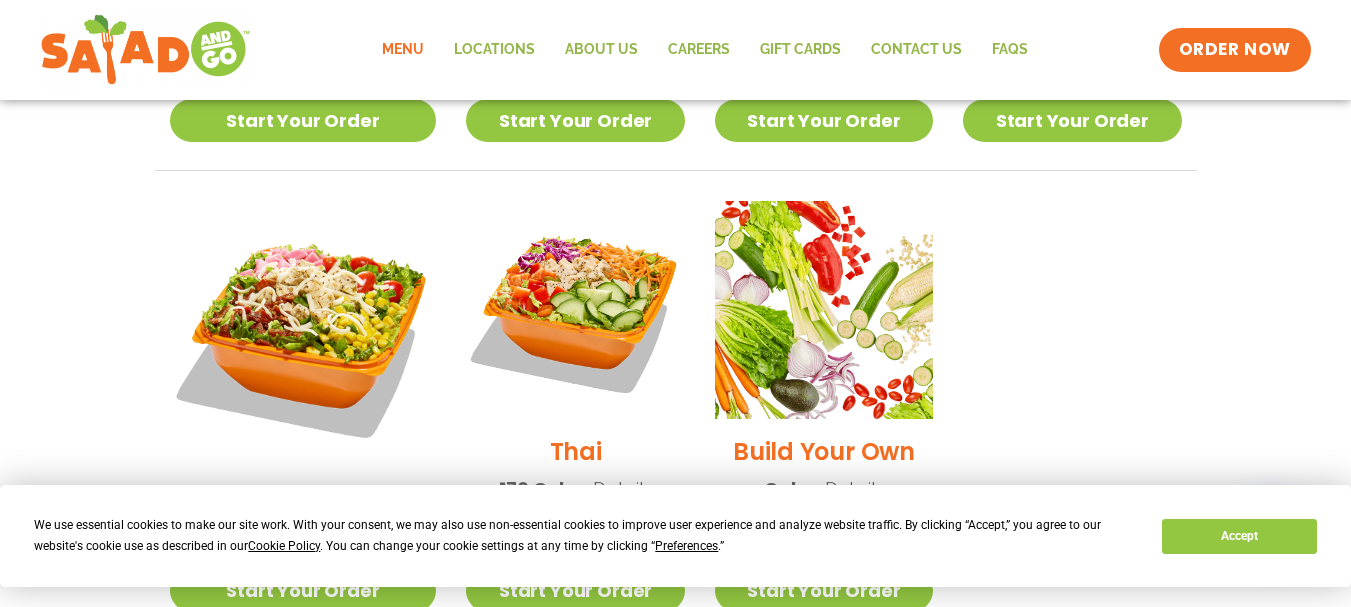 scroll, scrollTop: 1538, scrollLeft: 0, axis: vertical 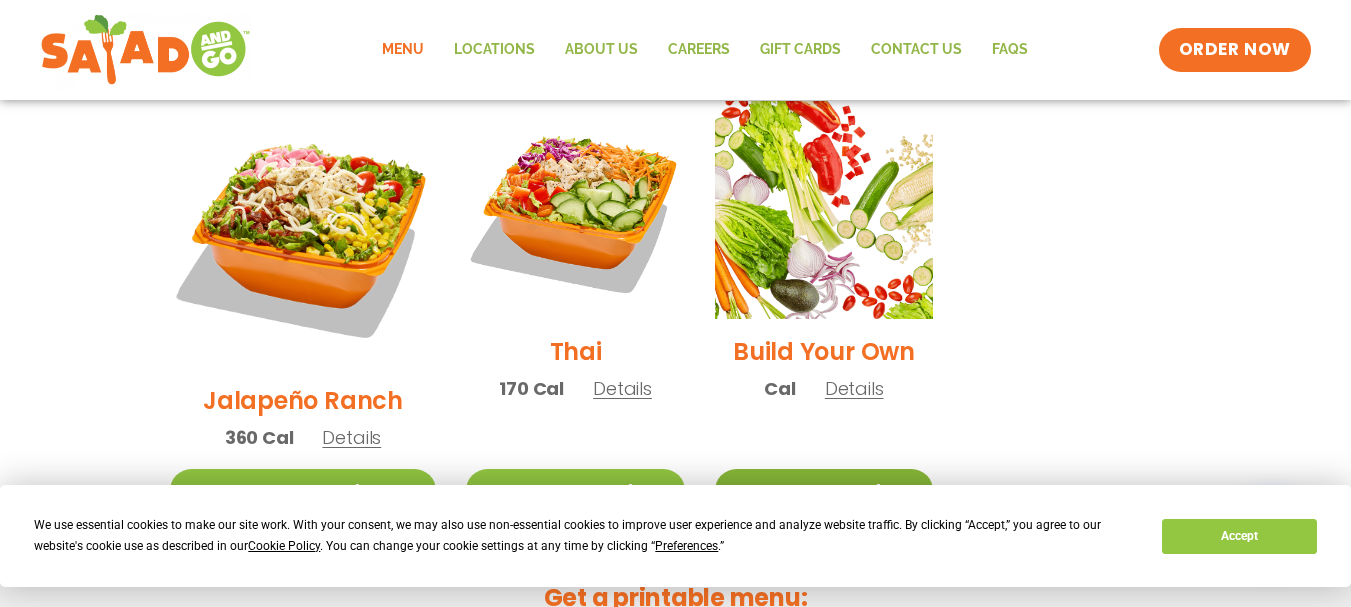click on "Start Your Order" at bounding box center (824, 490) 